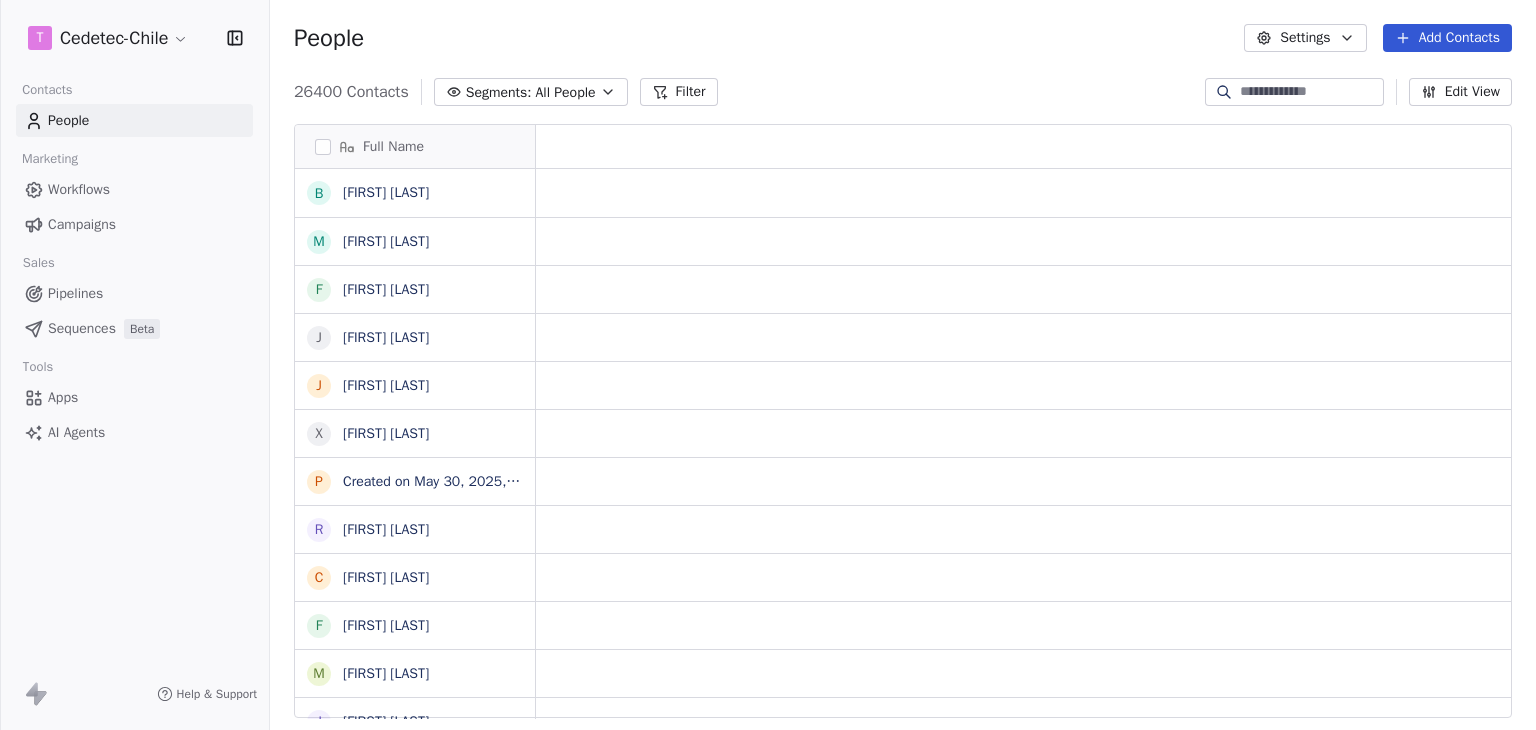 scroll, scrollTop: 0, scrollLeft: 0, axis: both 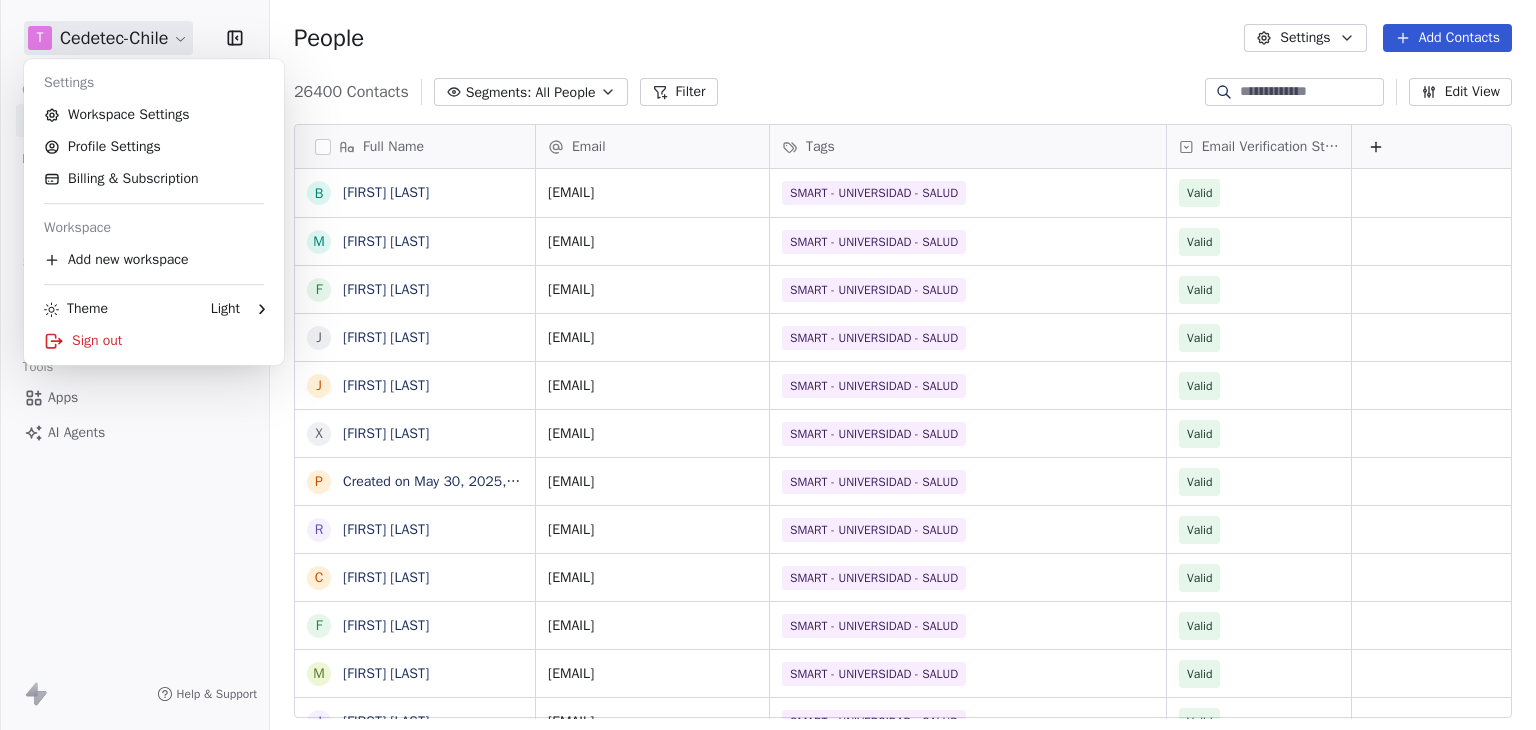 click on "T Cedetec-Chile Contacts People Marketing Workflows Campaigns Sales Pipelines Sequences Beta Tools Apps AI Agents Help & Support People Settings Add Contacts 26400 Contacts Segments: All People Filter Edit View Tag Add to Sequence Export Full Name B Belen Vallejo Miranda M Marcela Barría F Fernanda Parra Santos J Jorge Herbias J Jorge Contreras Gutiérrez X Ximena Macaya Sandoval P Paula Carolina Gädicke L'Huissier R Rodrigo Meza Romero C Catalina Leiva Espinoza F Francisco Vera M Macarena Slater Mello J José Antonio Pino Reyes (Dr. Pino) C Claudio Cruzat Cruzat C Claudio Giorgi Á Álvaro Andrés Herrera Alcaíno E Estela Pérez G Guillermo Mardones S Soraya Flores B Barbara Peña Bustos S Sofia Jara Silva M María Andrea Castro Gálvez V Victoria Cabello R Ruth Perez C Claudia Droguett F Fernando Altermatt G Gladys Moreno Gomez T Tamara Tadich J Jose Badia C Cesar Gattini Collao A Alicia Carrasco Parra G Gabriel Carreño Provoste C Cecilia González Almonacid Email Tags Email Verification Status" at bounding box center (768, 365) 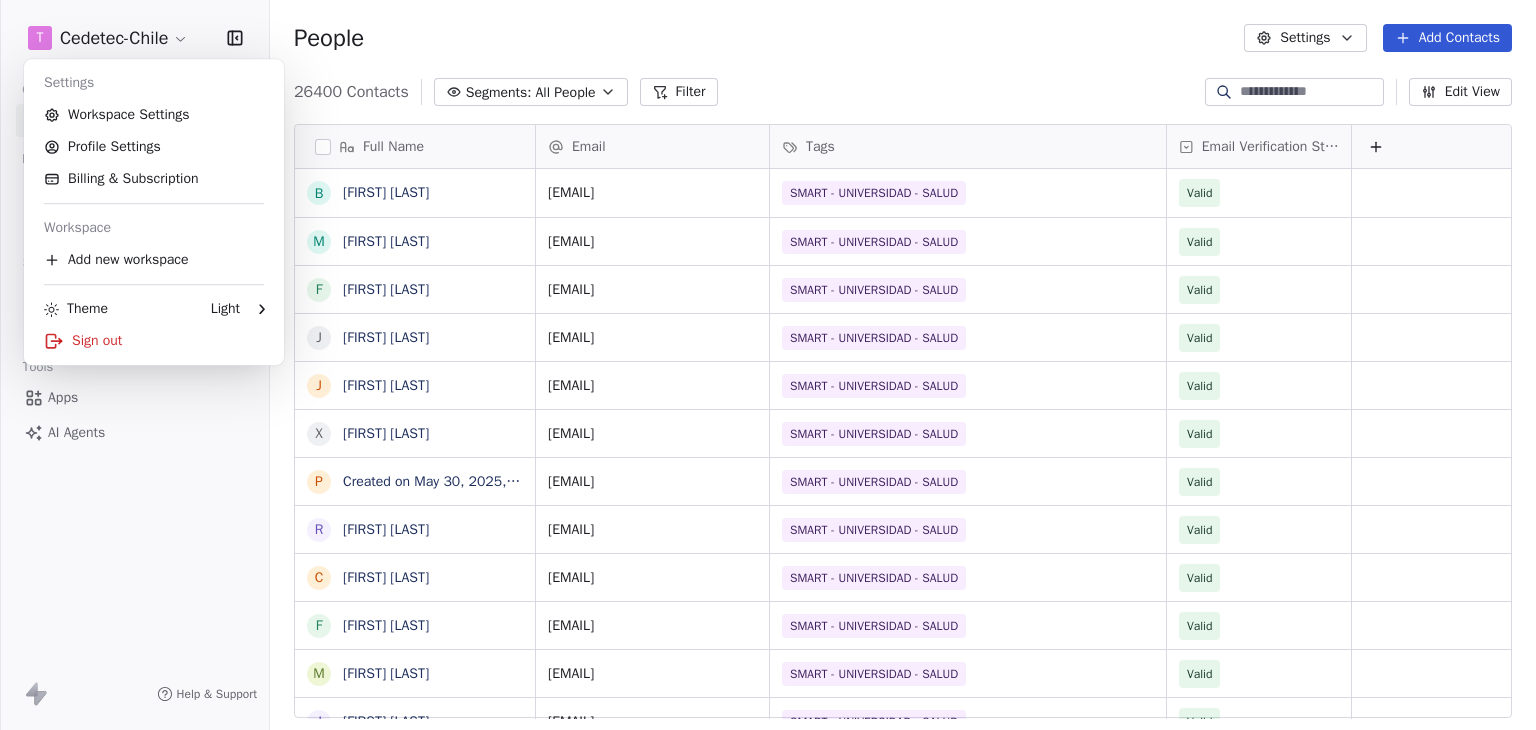 click on "T Cedetec-Chile Contacts People Marketing Workflows Campaigns Sales Pipelines Sequences Beta Tools Apps AI Agents Help & Support People Settings Add Contacts 26400 Contacts Segments: All People Filter Edit View Tag Add to Sequence Export Full Name B Belen Vallejo Miranda M Marcela Barría F Fernanda Parra Santos J Jorge Herbias J Jorge Contreras Gutiérrez X Ximena Macaya Sandoval P Paula Carolina Gädicke L'Huissier R Rodrigo Meza Romero C Catalina Leiva Espinoza F Francisco Vera M Macarena Slater Mello J José Antonio Pino Reyes (Dr. Pino) C Claudio Cruzat Cruzat C Claudio Giorgi Á Álvaro Andrés Herrera Alcaíno E Estela Pérez G Guillermo Mardones S Soraya Flores B Barbara Peña Bustos S Sofia Jara Silva M María Andrea Castro Gálvez V Victoria Cabello R Ruth Perez C Claudia Droguett F Fernando Altermatt G Gladys Moreno Gomez T Tamara Tadich J Jose Badia C Cesar Gattini Collao A Alicia Carrasco Parra G Gabriel Carreño Provoste C Cecilia González Almonacid Email Tags Email Verification Status" at bounding box center (768, 365) 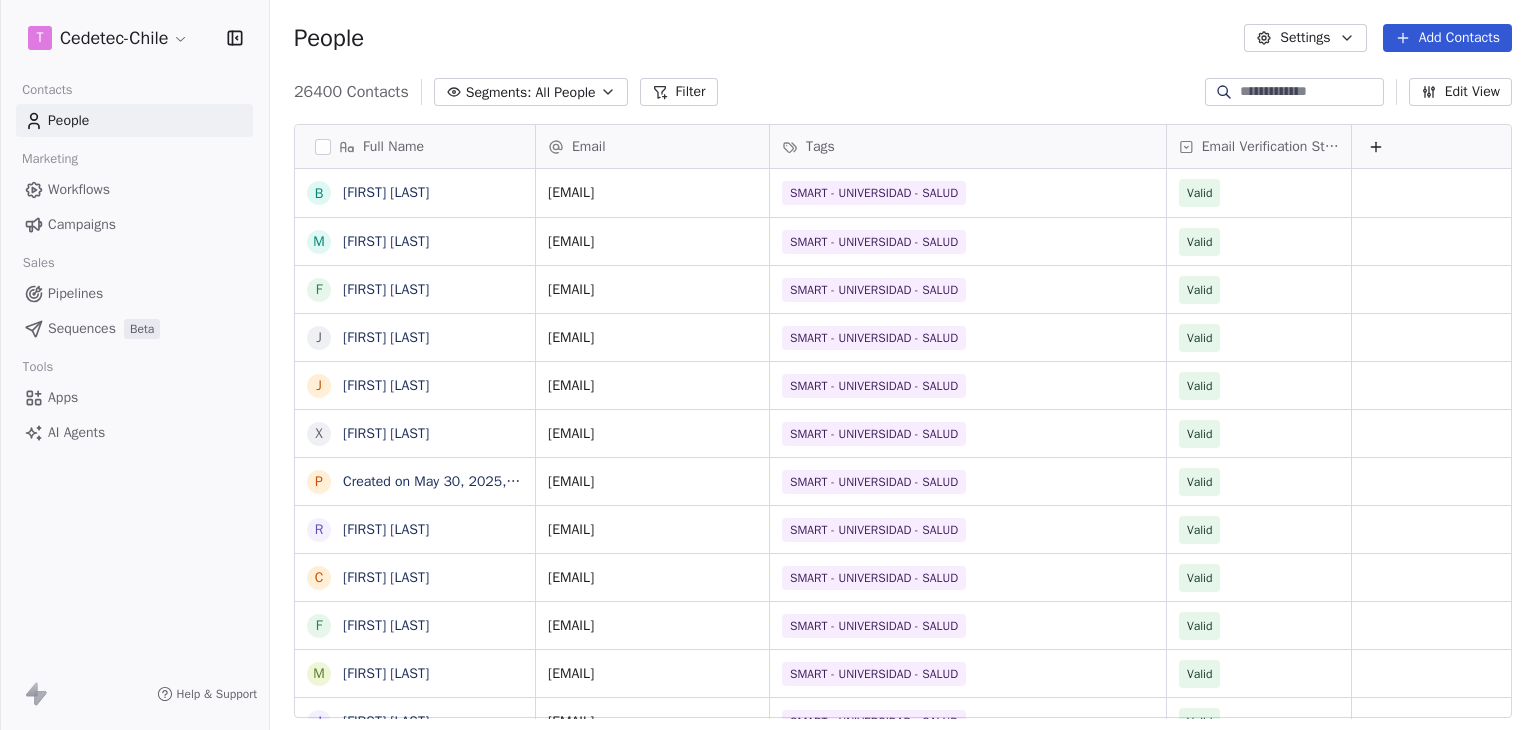click on "Campaigns" at bounding box center [82, 224] 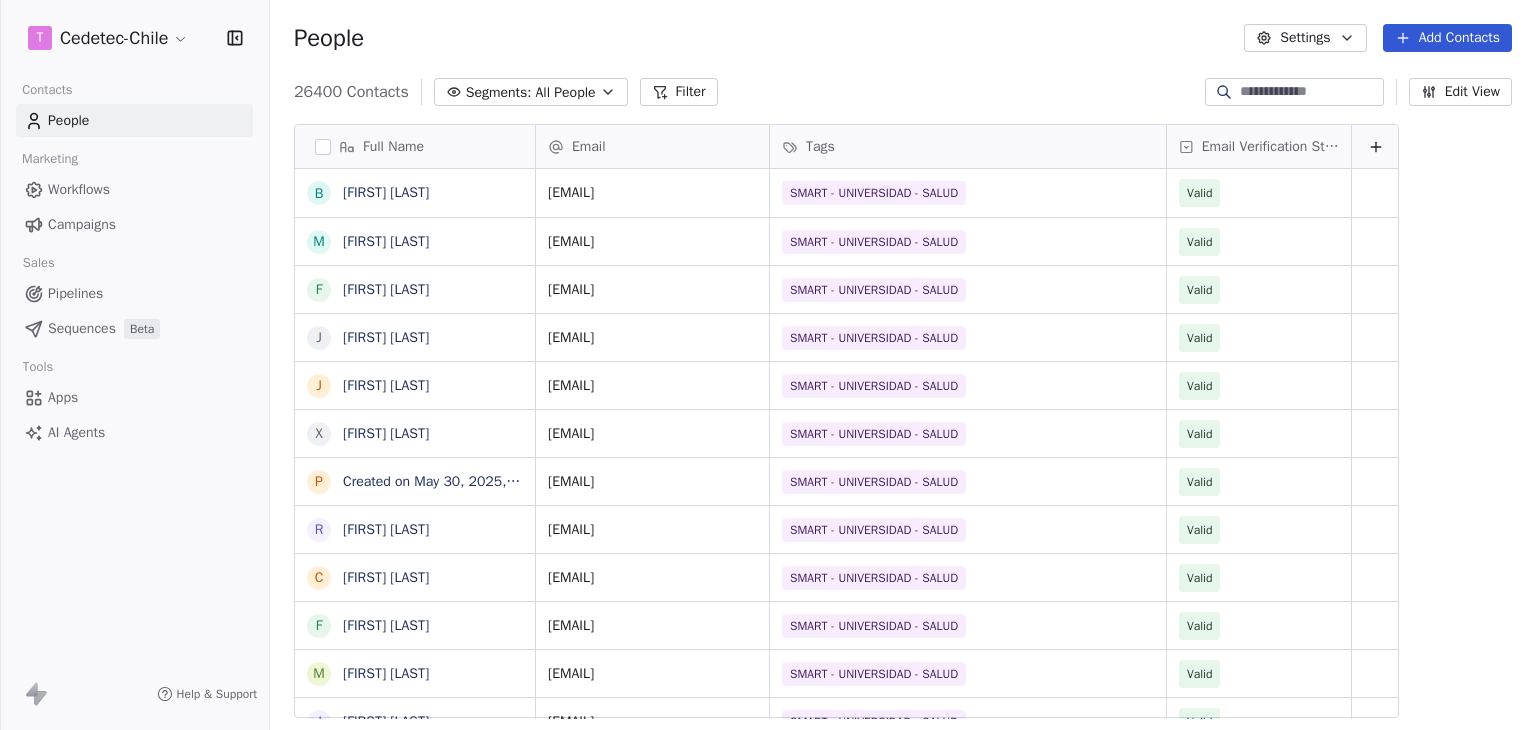 scroll, scrollTop: 16, scrollLeft: 16, axis: both 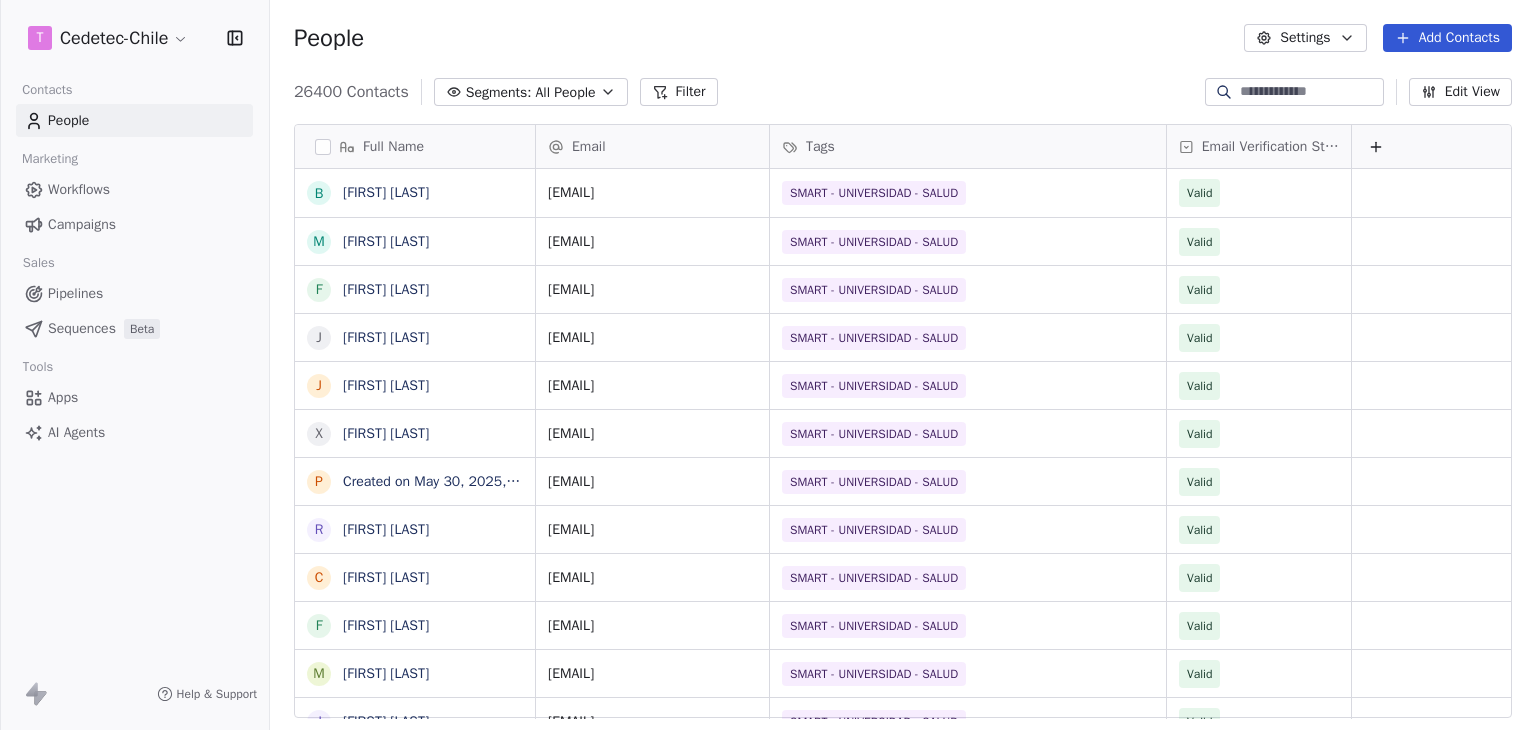 click on "Campaigns" at bounding box center (82, 224) 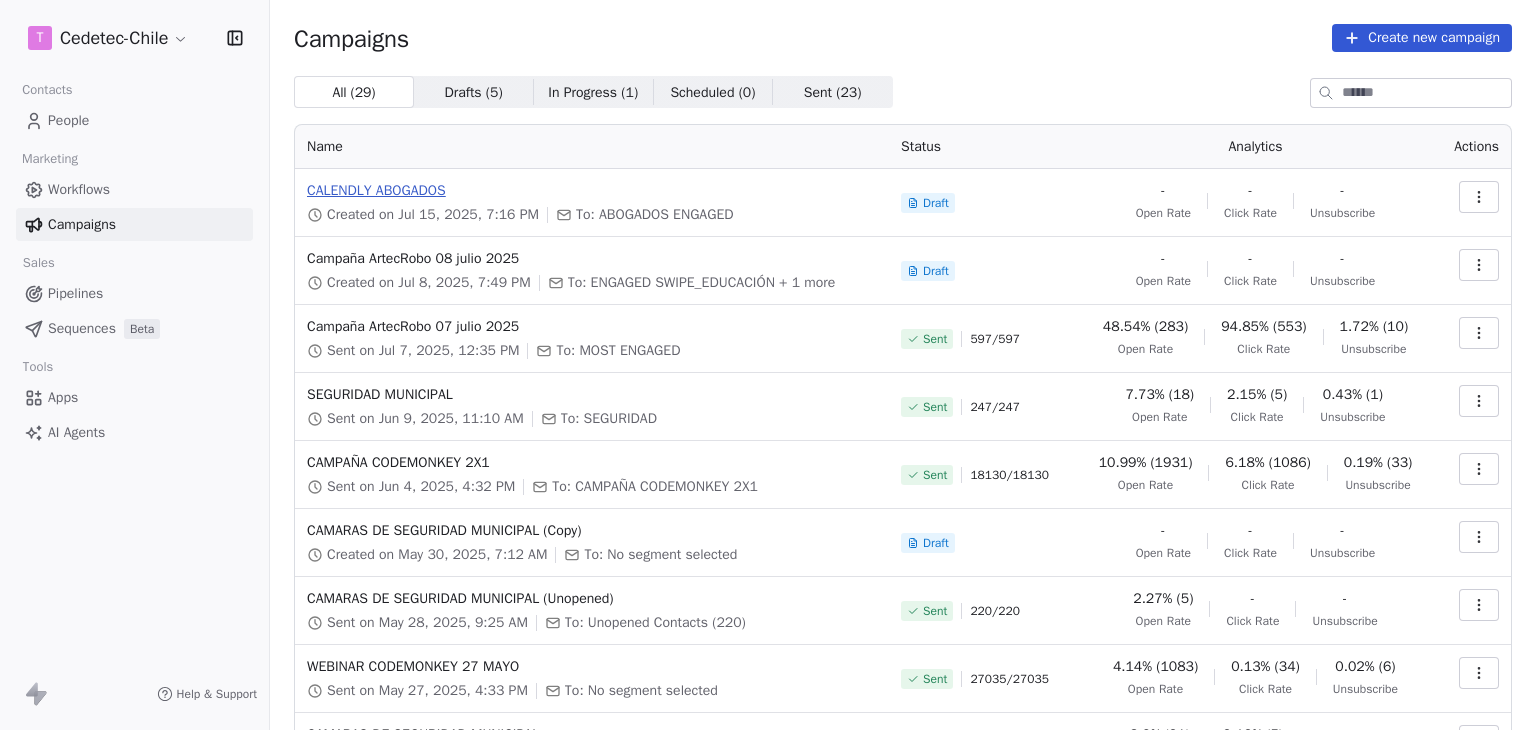 click on "CALENDLY ABOGADOS" at bounding box center [592, 191] 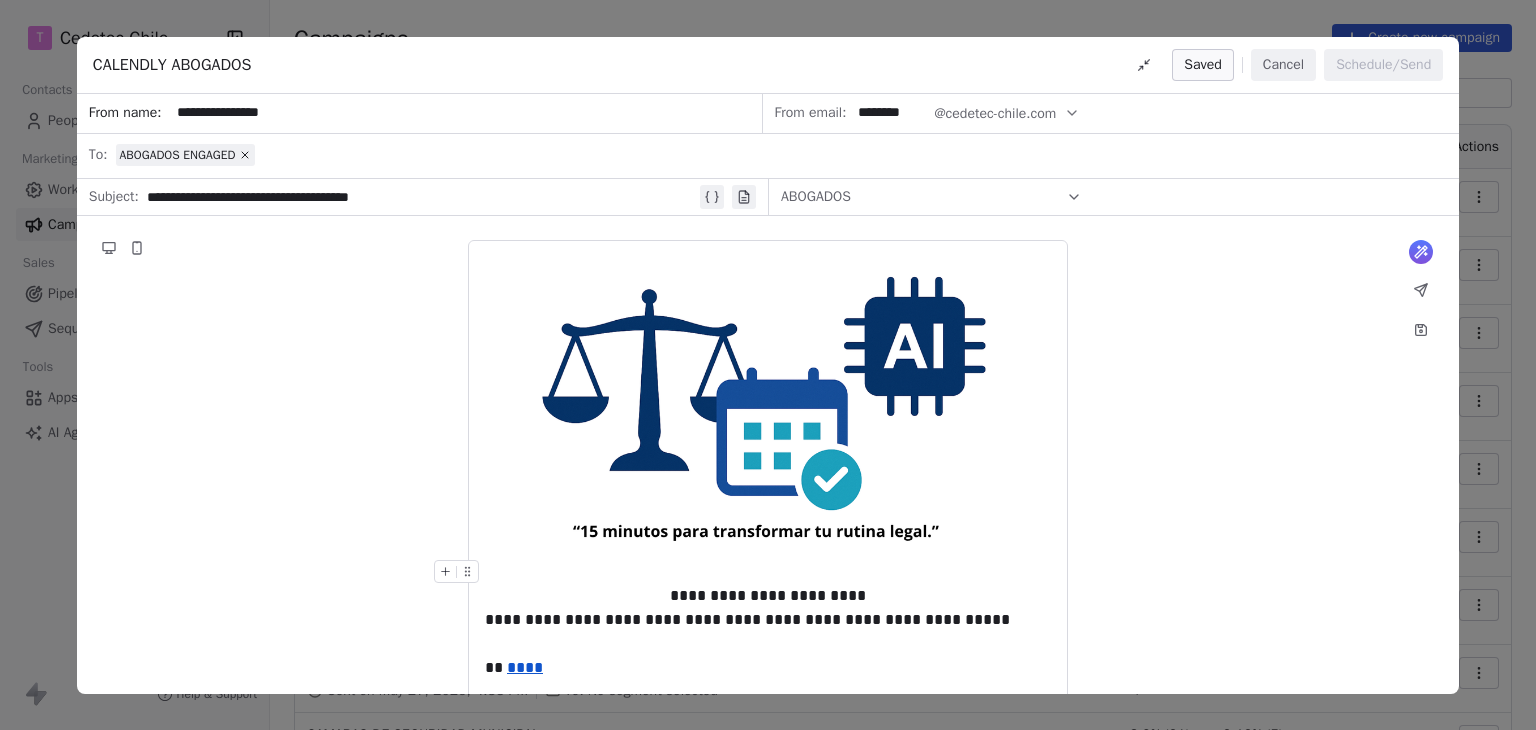click on "Cancel" at bounding box center [1283, 65] 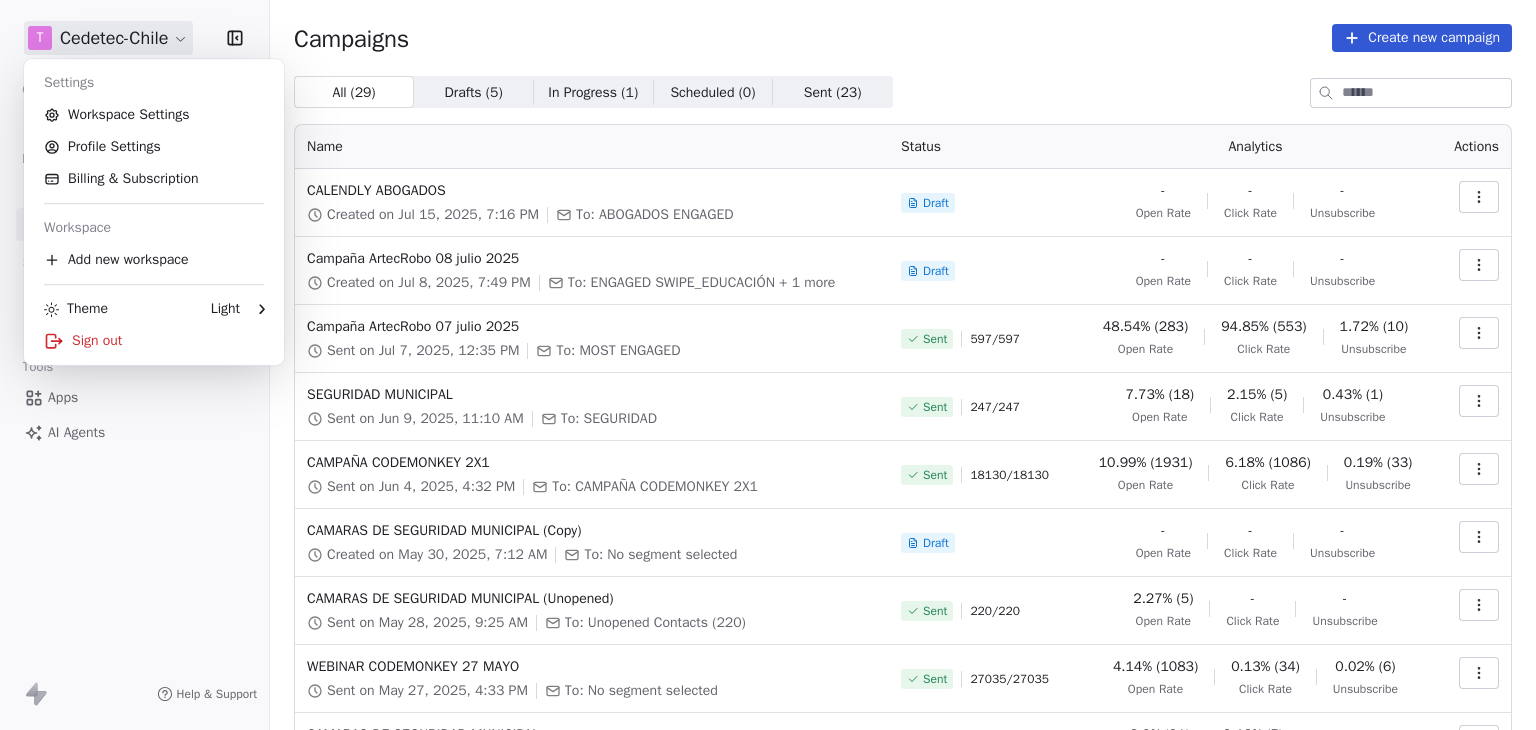 click on "T Cedetec-Chile Contacts People Marketing Workflows Campaigns Sales Pipelines Sequences Beta Tools Apps AI Agents Help & Support Campaigns Create new campaign All ( 29 ) All ( 29 ) Drafts ( 5 ) Drafts ( 5 ) In Progress ( 1 ) In Progress ( 1 ) Scheduled ( 0 ) Scheduled ( 0 ) Sent ( 23 ) Sent ( 23 ) Name Status Analytics Actions CALENDLY ABOGADOS Created on Jul 15, 2025, 7:16 PM To: ABOGADOS ENGAGED Draft - Open Rate - Click Rate - Unsubscribe Campaña ArtecRobo 08 julio 2025 Created on Jul 8, 2025, 7:49 PM To: ENGAGED SWIPE_EDUCACIÓN + 1 more Draft - Open Rate - Click Rate - Unsubscribe Campaña ArtecRobo 07 julio 2025 Sent on Jul 7, 2025, 12:35 PM To: MOST ENGAGED Sent 597 / 597 48.54% (283) Open Rate 94.85% (553) Click Rate 1.72% (10) Unsubscribe SEGURIDAD MUNICIPAL Sent on Jun 9, 2025, 11:10 AM To: SEGURIDAD Sent 247 / 247 7.73% (18) Open Rate 2.15% (5) Click Rate 0.43% (1) Unsubscribe CAMPAÑA CODEMONKEY 2X1 Sent on Jun 4, 2025, 4:32 PM To: CAMPAÑA CODEMONKEY 2X1 Sent 18130 / 18130 10.99% (1931) -" at bounding box center (768, 365) 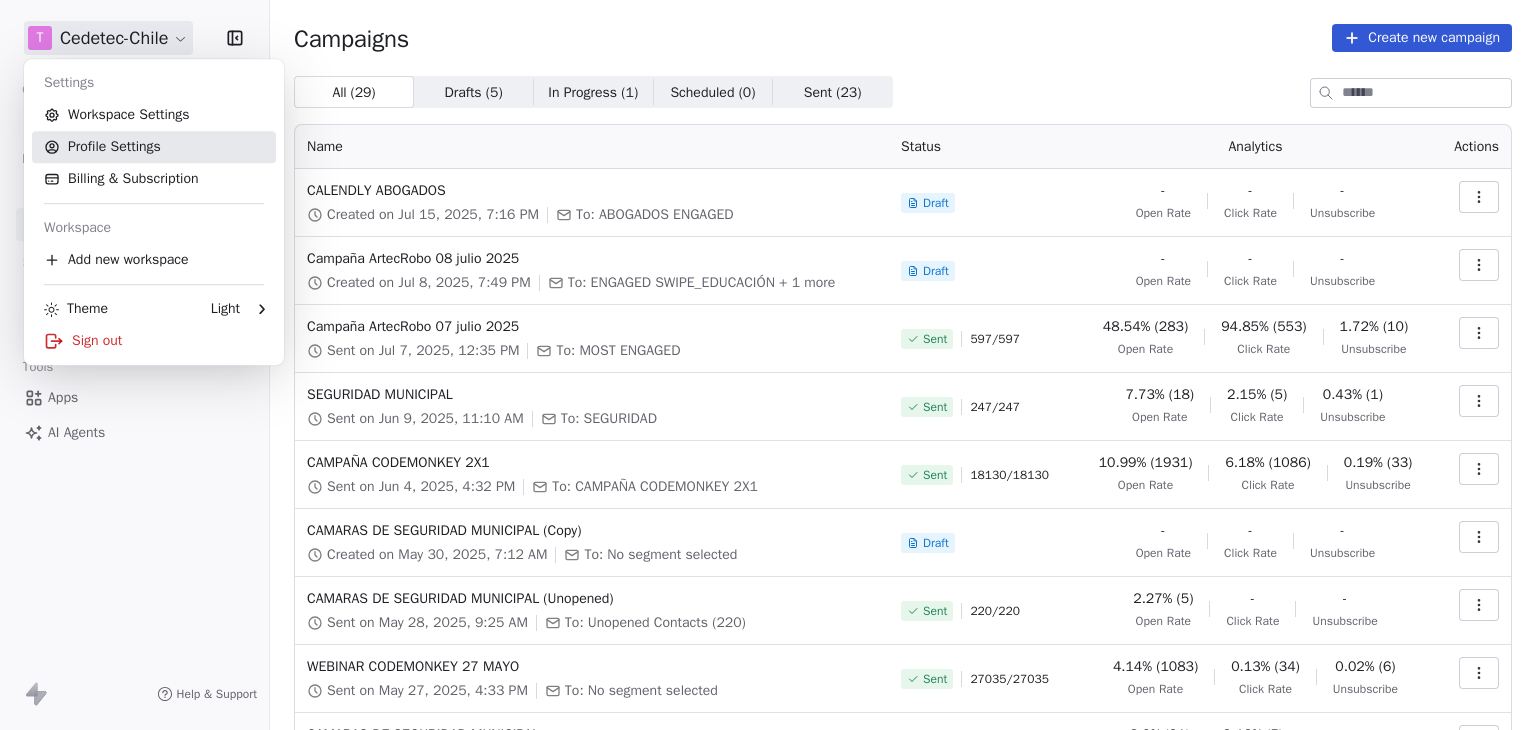 click on "Profile Settings" at bounding box center (154, 147) 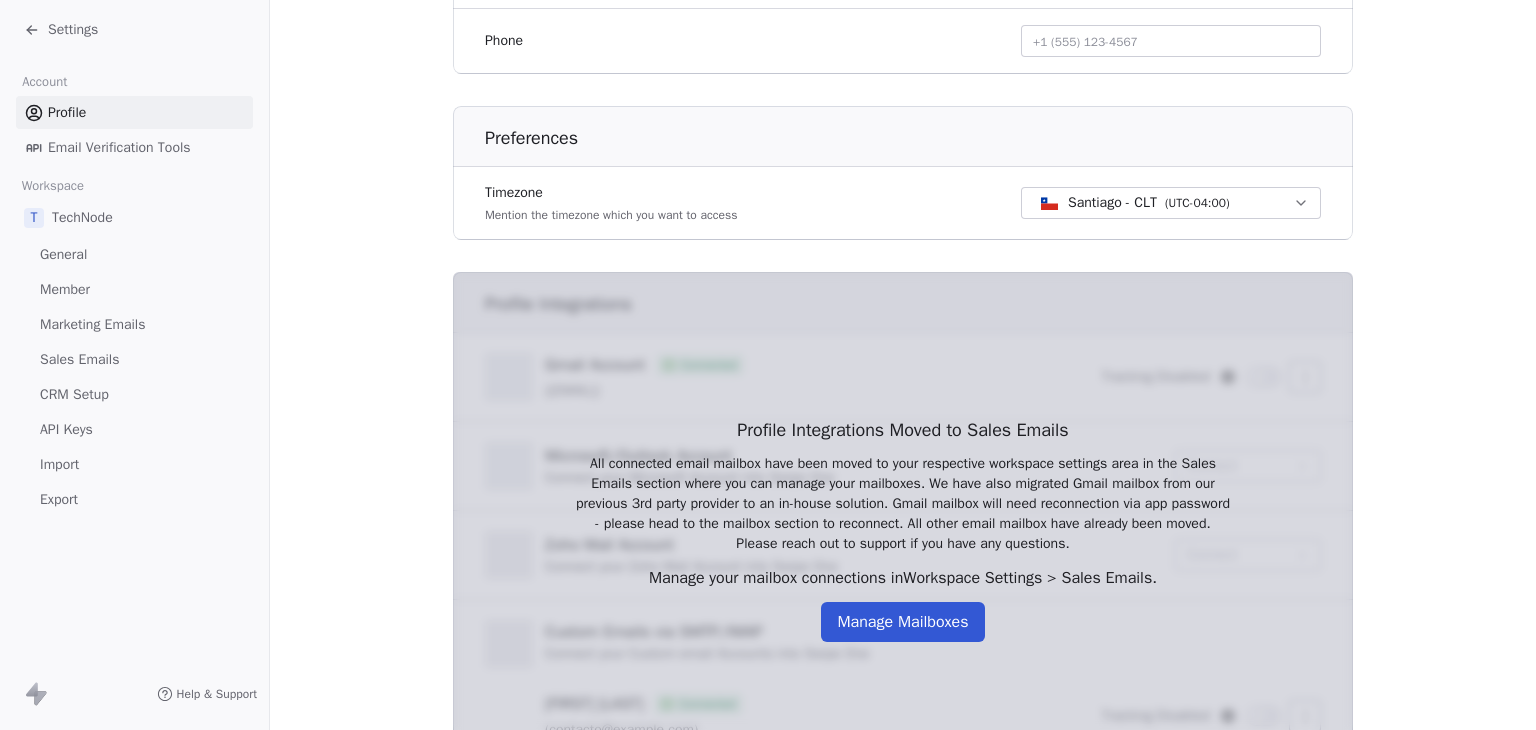 scroll, scrollTop: 627, scrollLeft: 0, axis: vertical 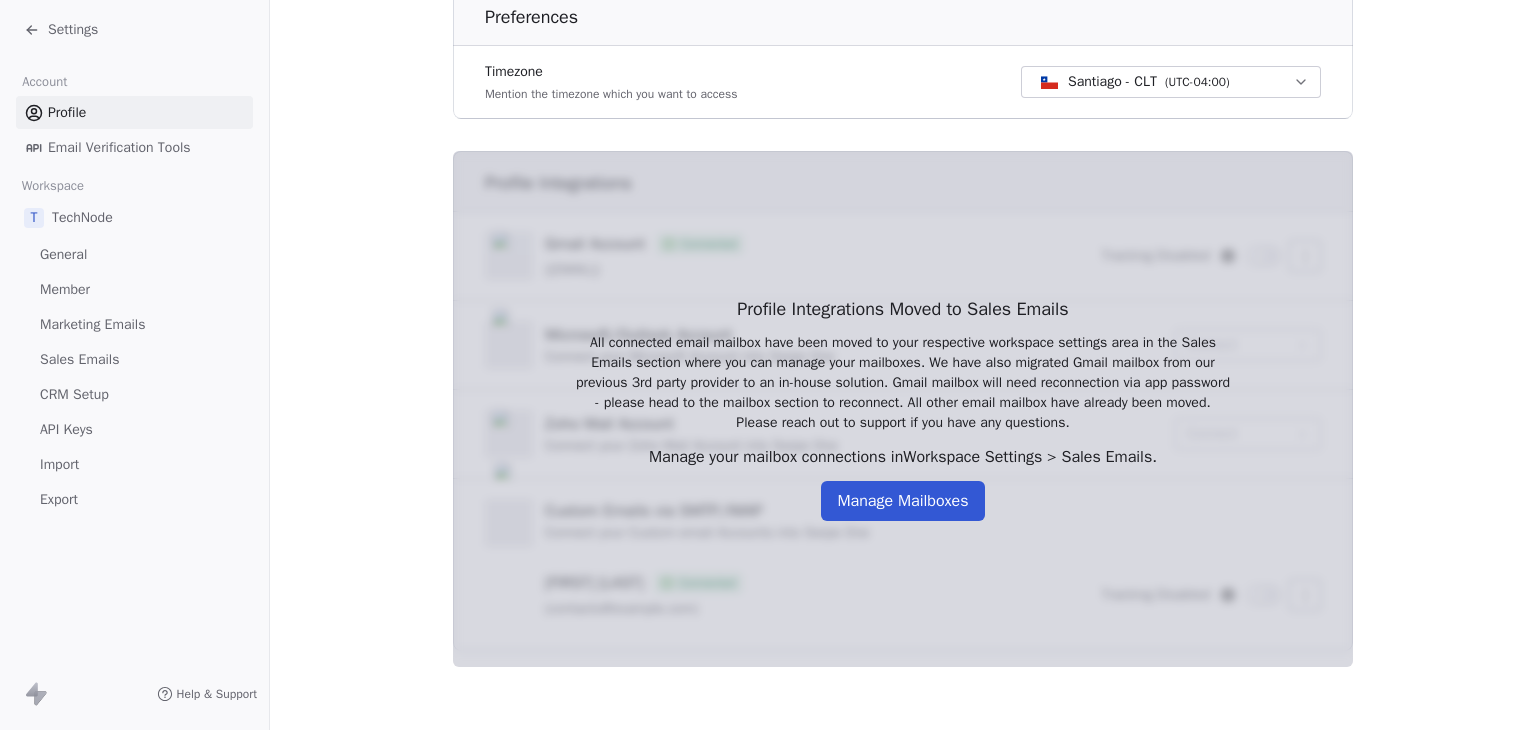 click on "General" at bounding box center [63, 254] 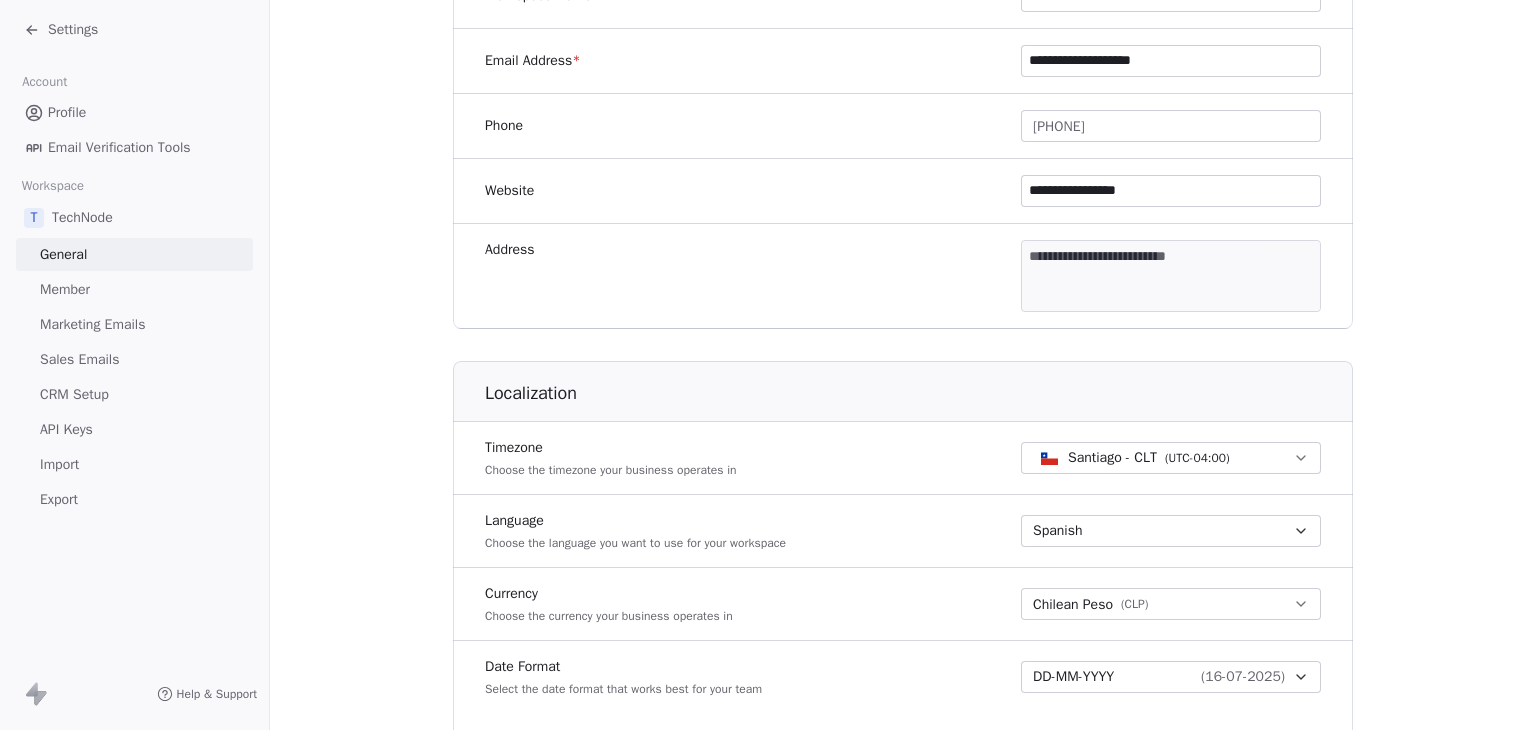 scroll, scrollTop: 383, scrollLeft: 0, axis: vertical 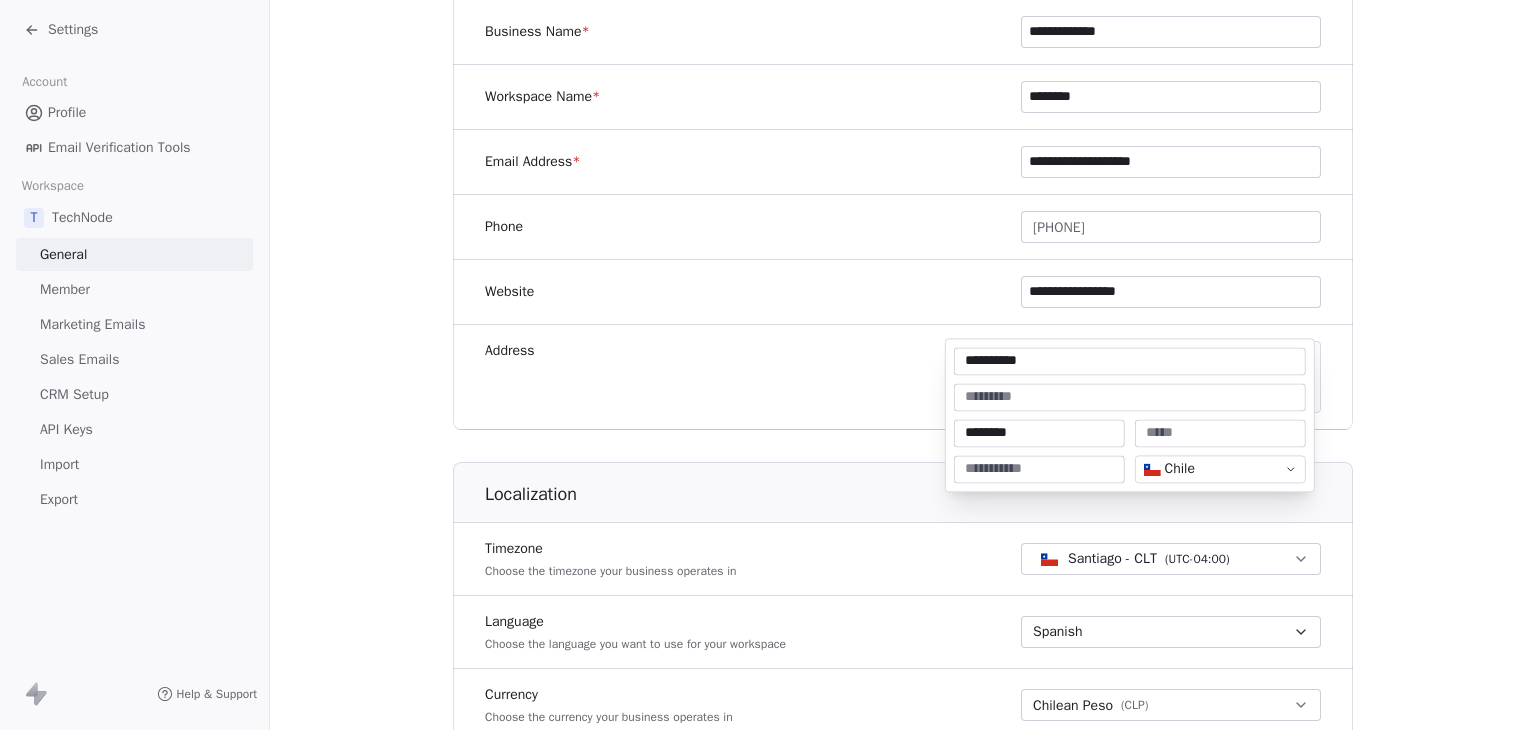 click on "**********" at bounding box center [768, 365] 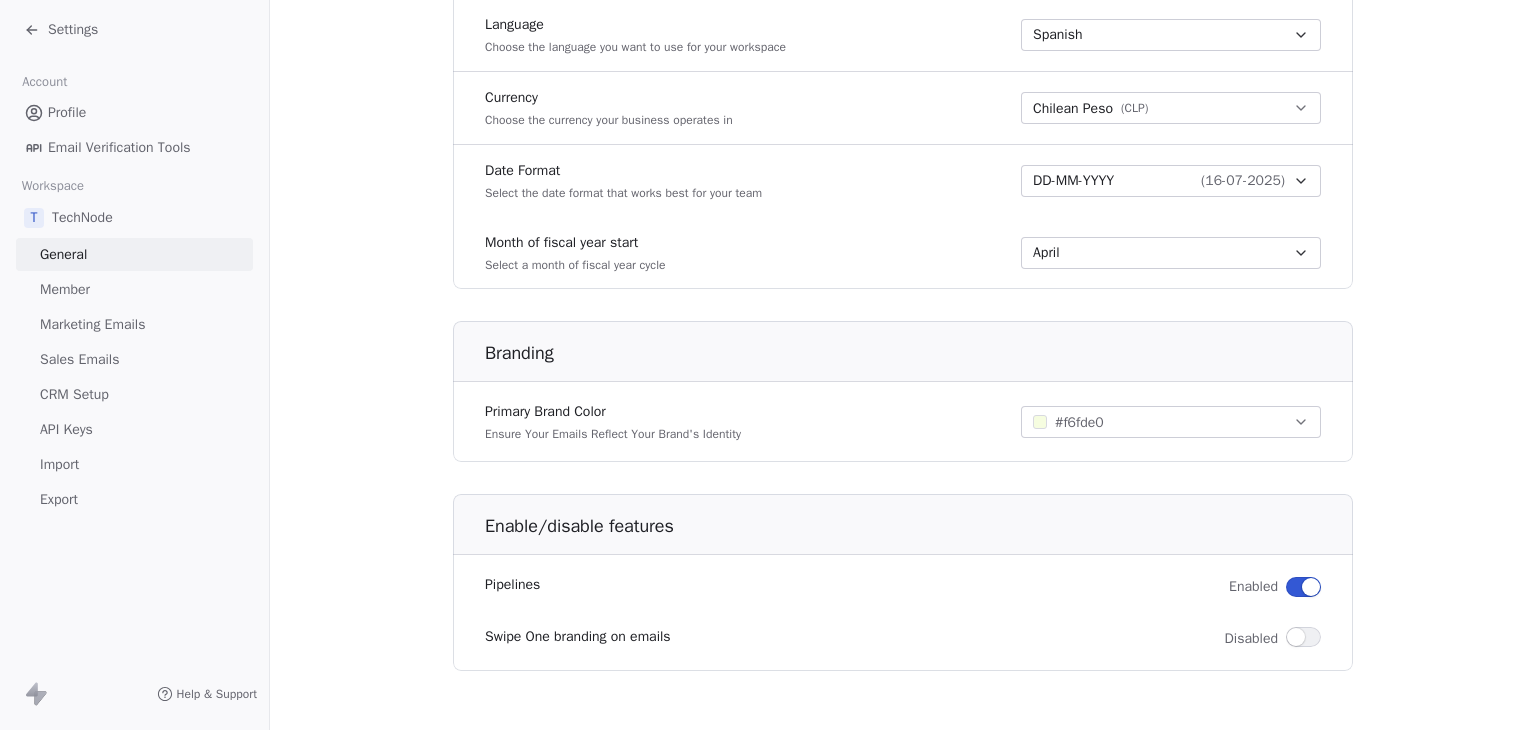 scroll, scrollTop: 983, scrollLeft: 0, axis: vertical 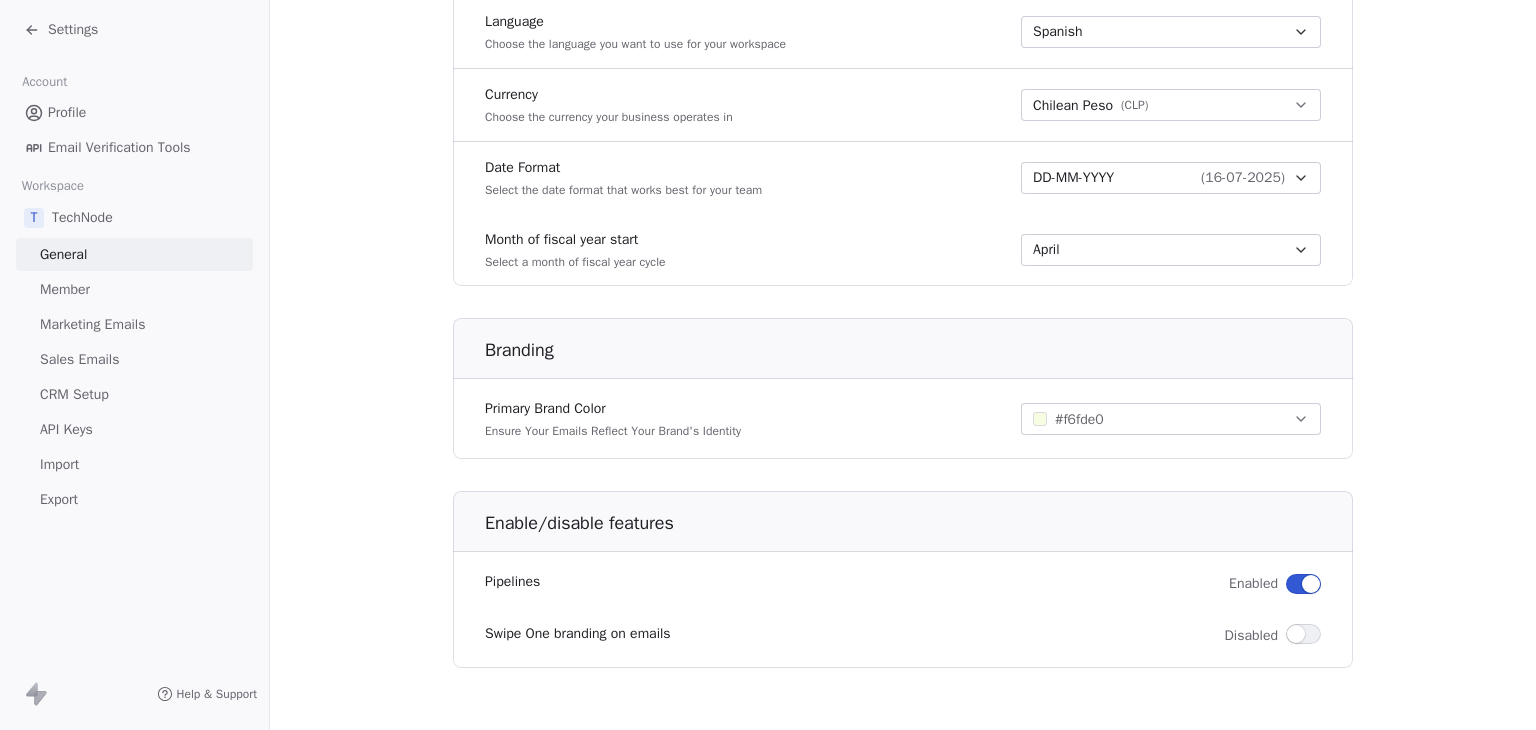 click on "Settings" at bounding box center (73, 30) 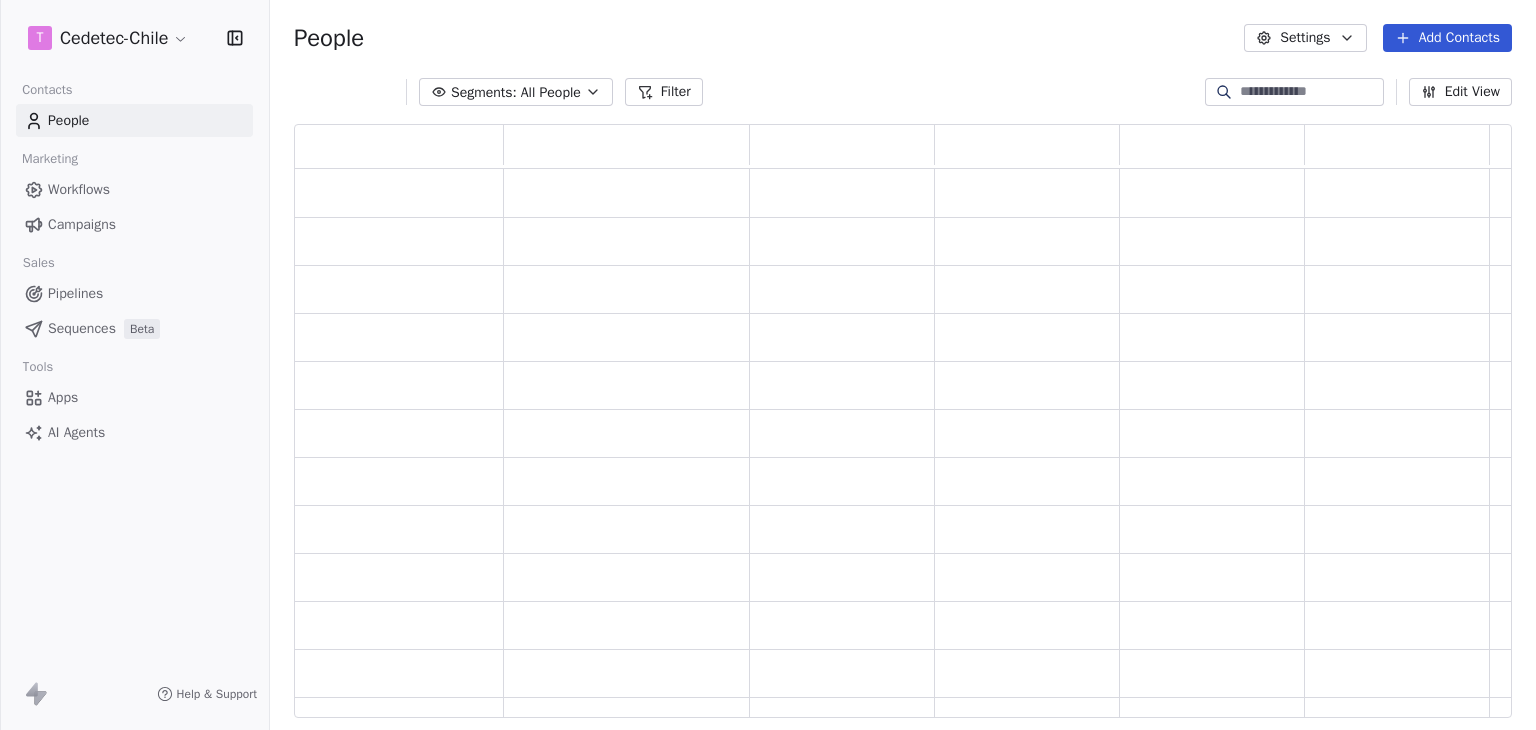 scroll, scrollTop: 16, scrollLeft: 16, axis: both 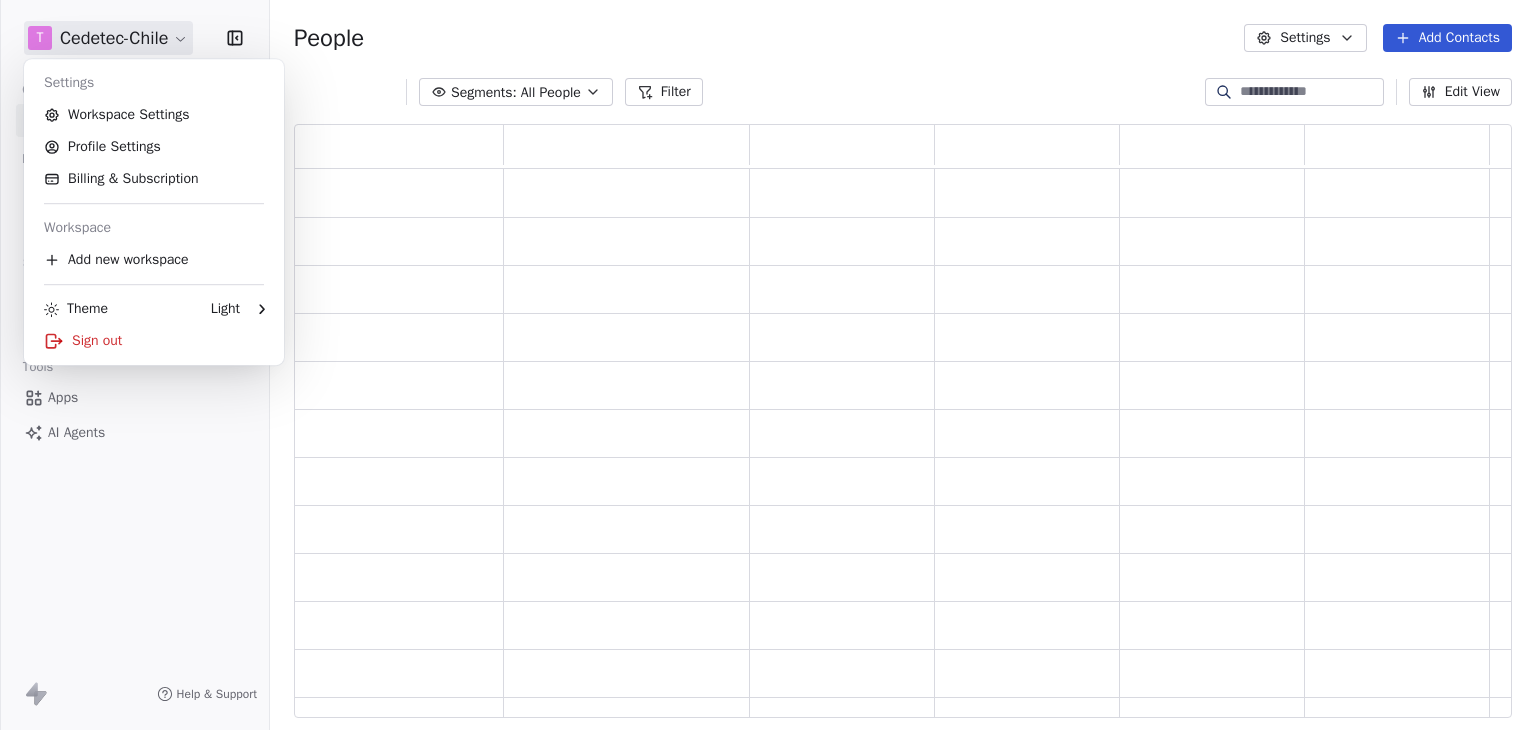 click on "T Cedetec-Chile Contacts People Marketing Workflows Campaigns Sales Pipelines Sequences Beta Tools Apps AI Agents Help & Support People Settings Add new workspace Theme Light Sign out" at bounding box center [768, 365] 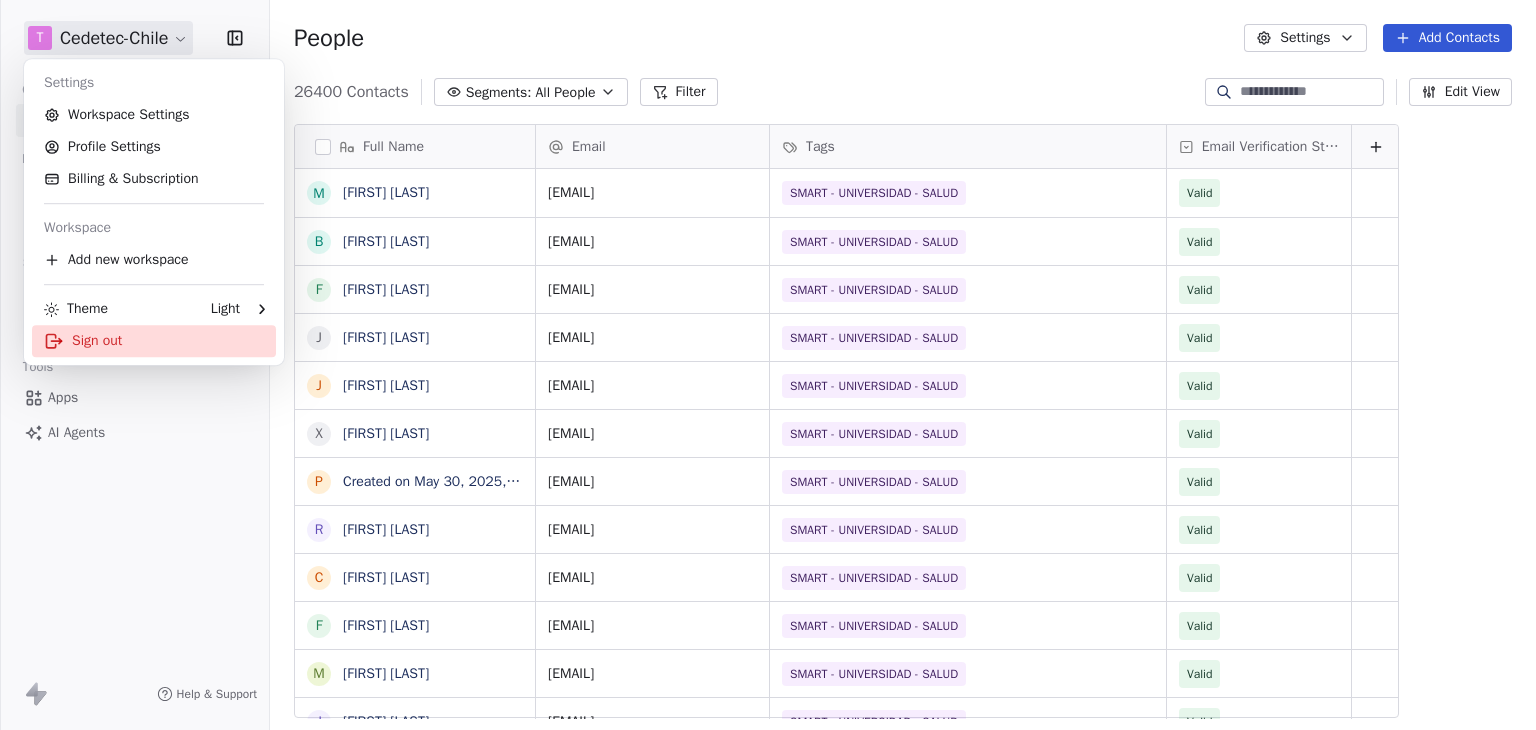 scroll, scrollTop: 16, scrollLeft: 16, axis: both 